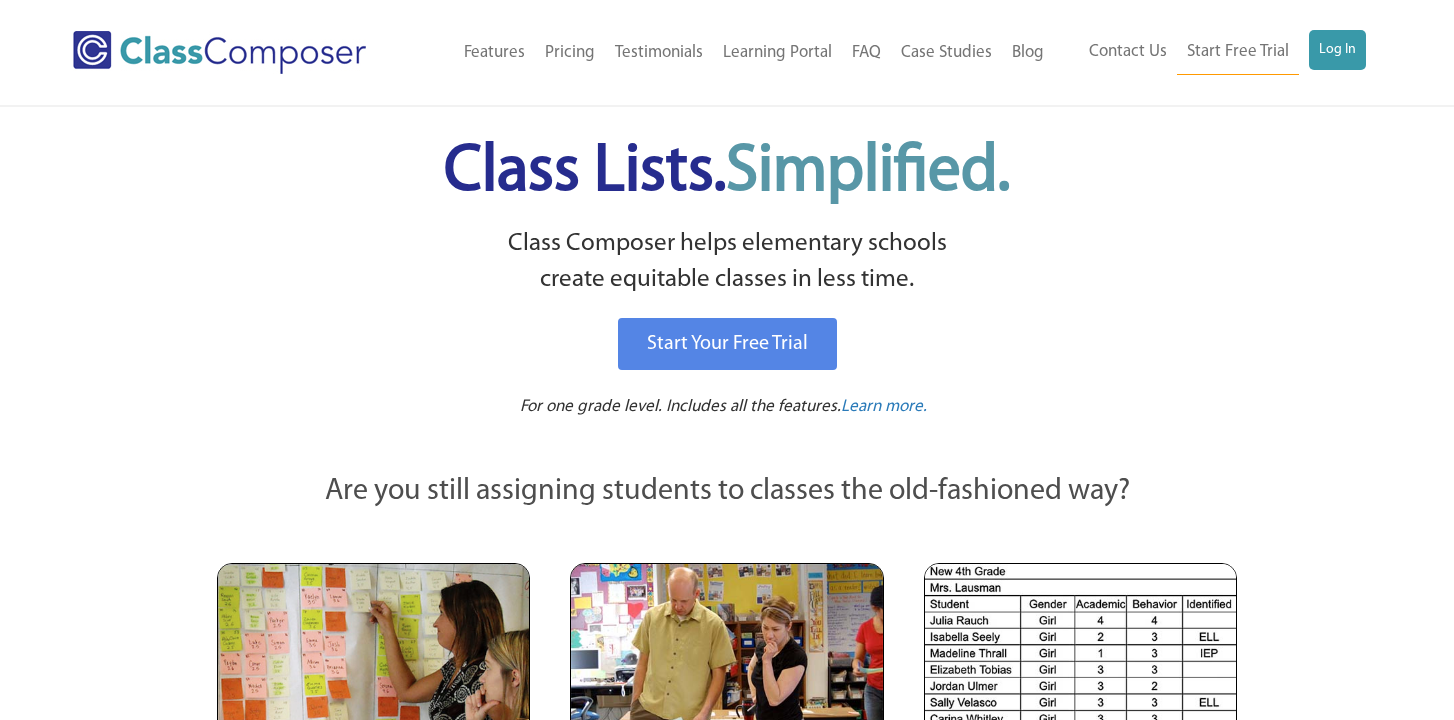 scroll, scrollTop: 0, scrollLeft: 0, axis: both 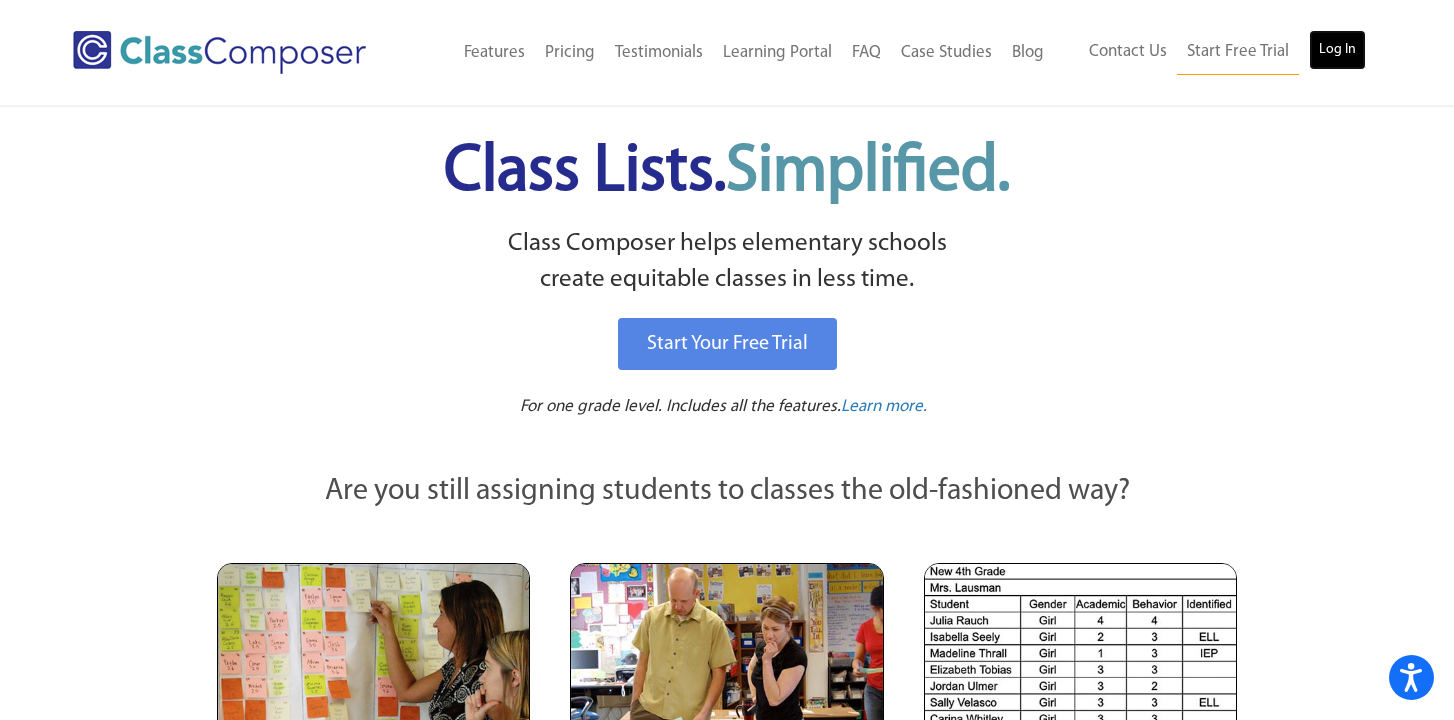 click on "Log In" at bounding box center [1337, 50] 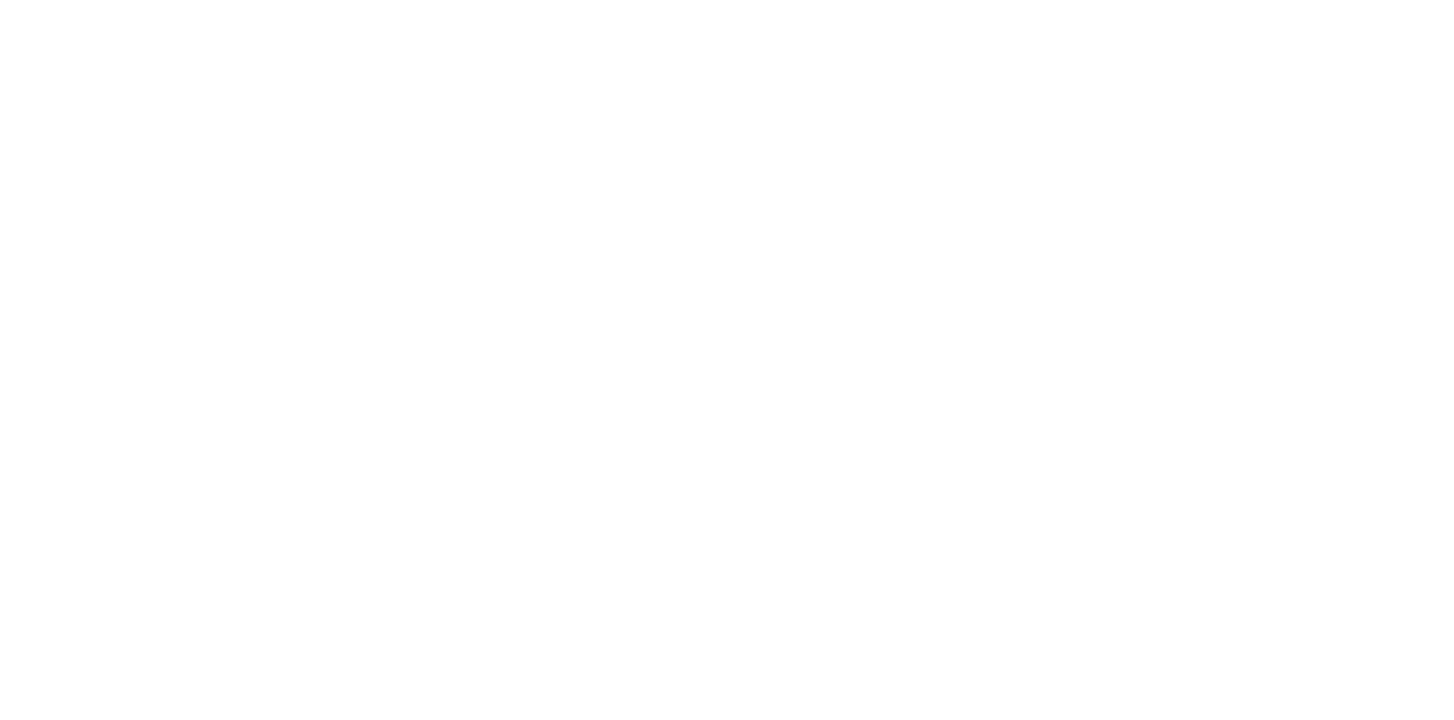 scroll, scrollTop: 0, scrollLeft: 0, axis: both 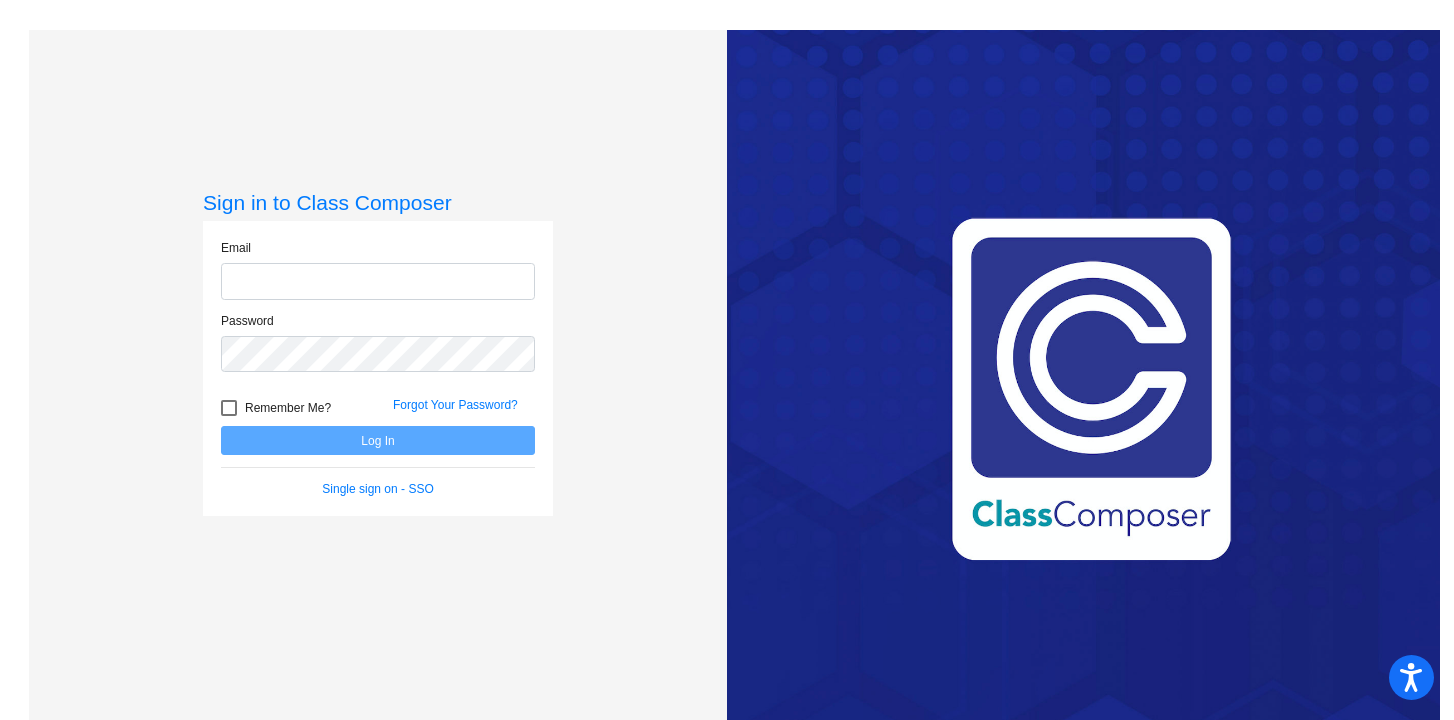 type on "[EMAIL]" 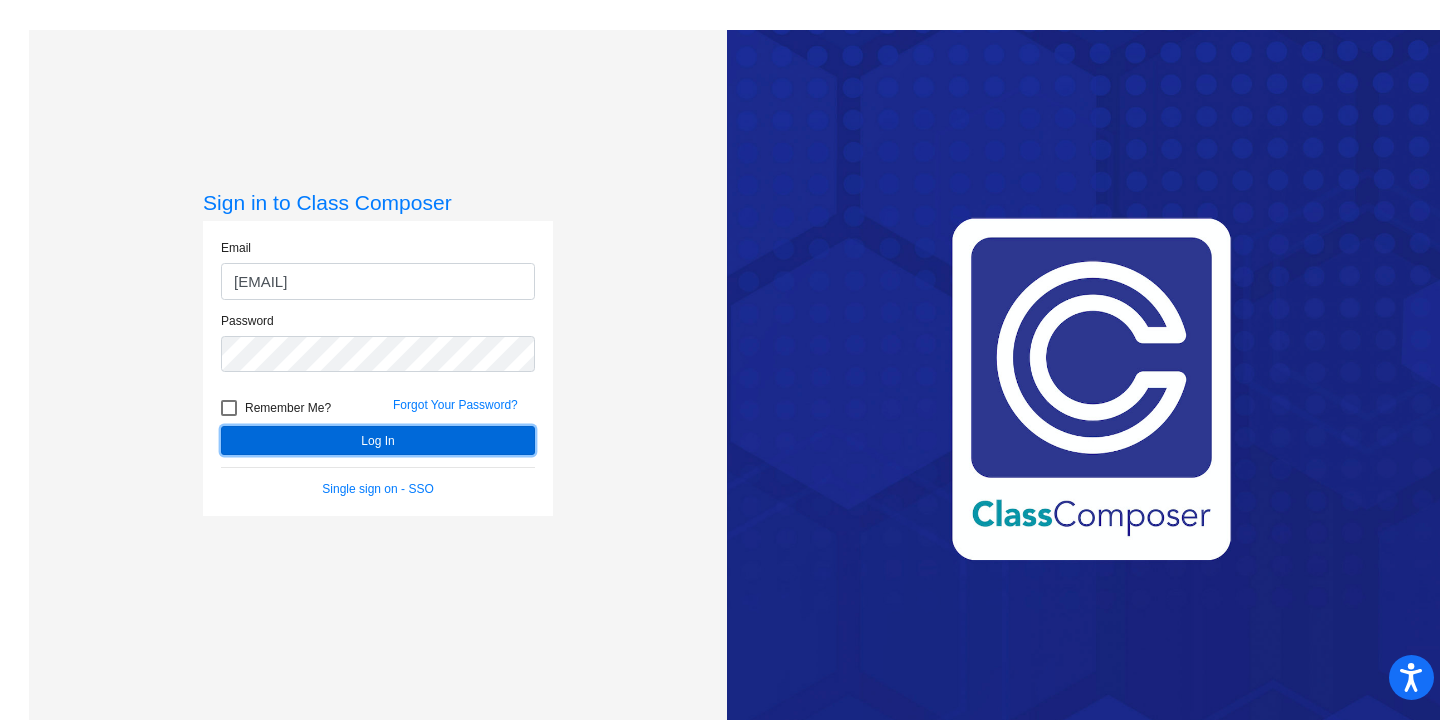 click on "Log In" 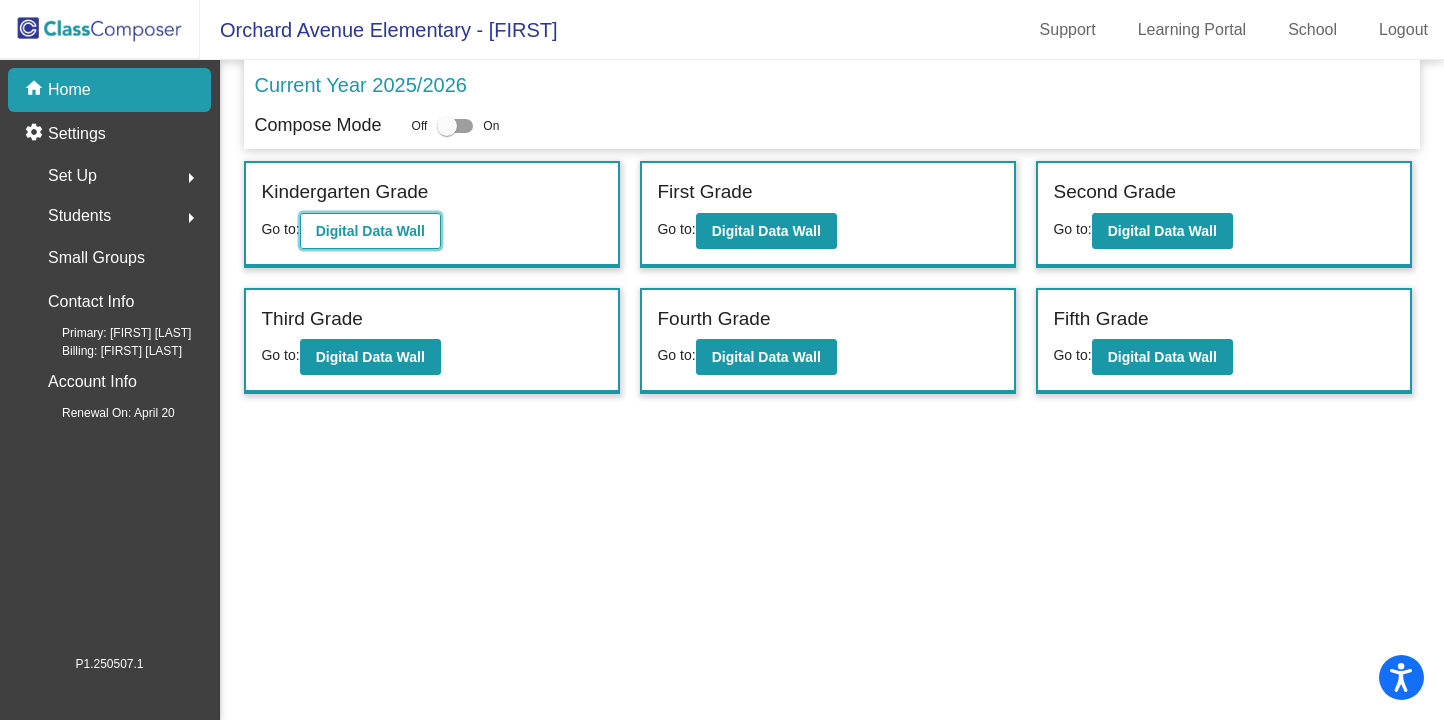 click on "Digital Data Wall" 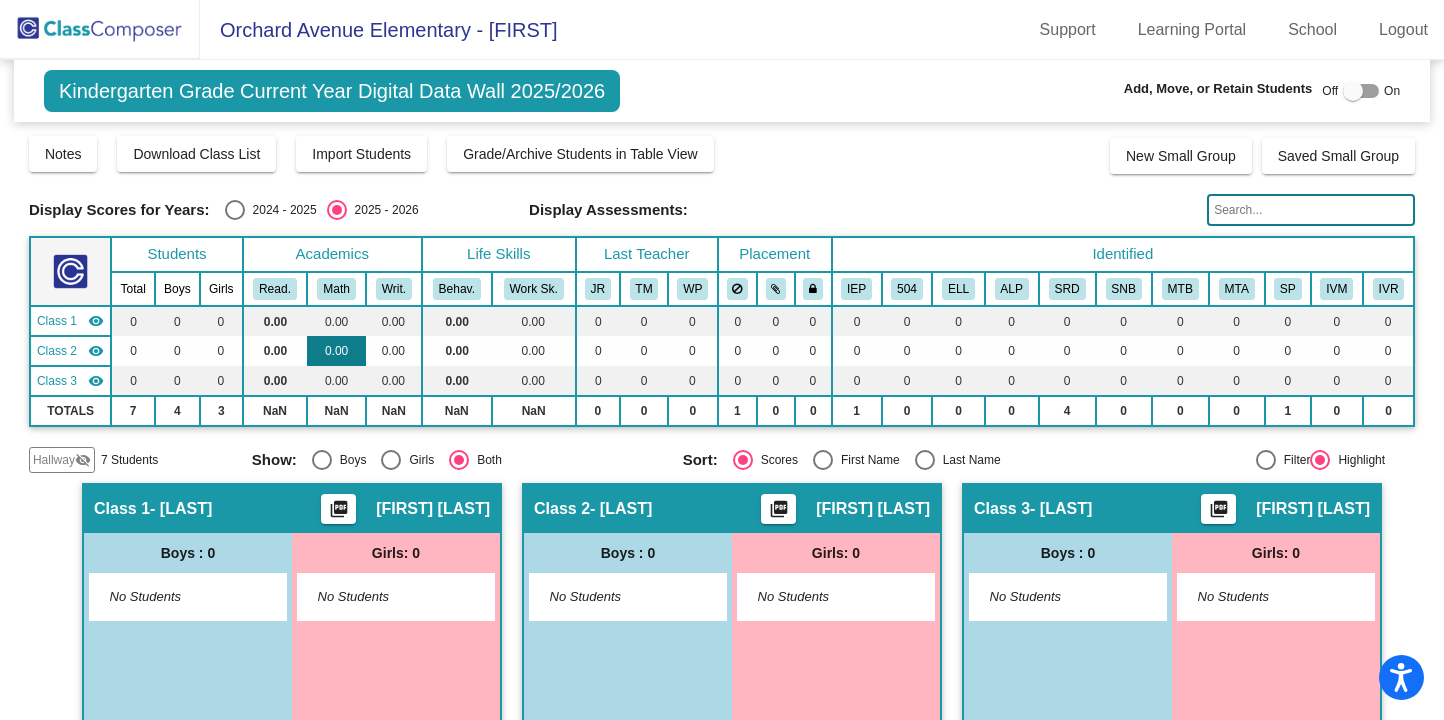 scroll, scrollTop: 4, scrollLeft: 0, axis: vertical 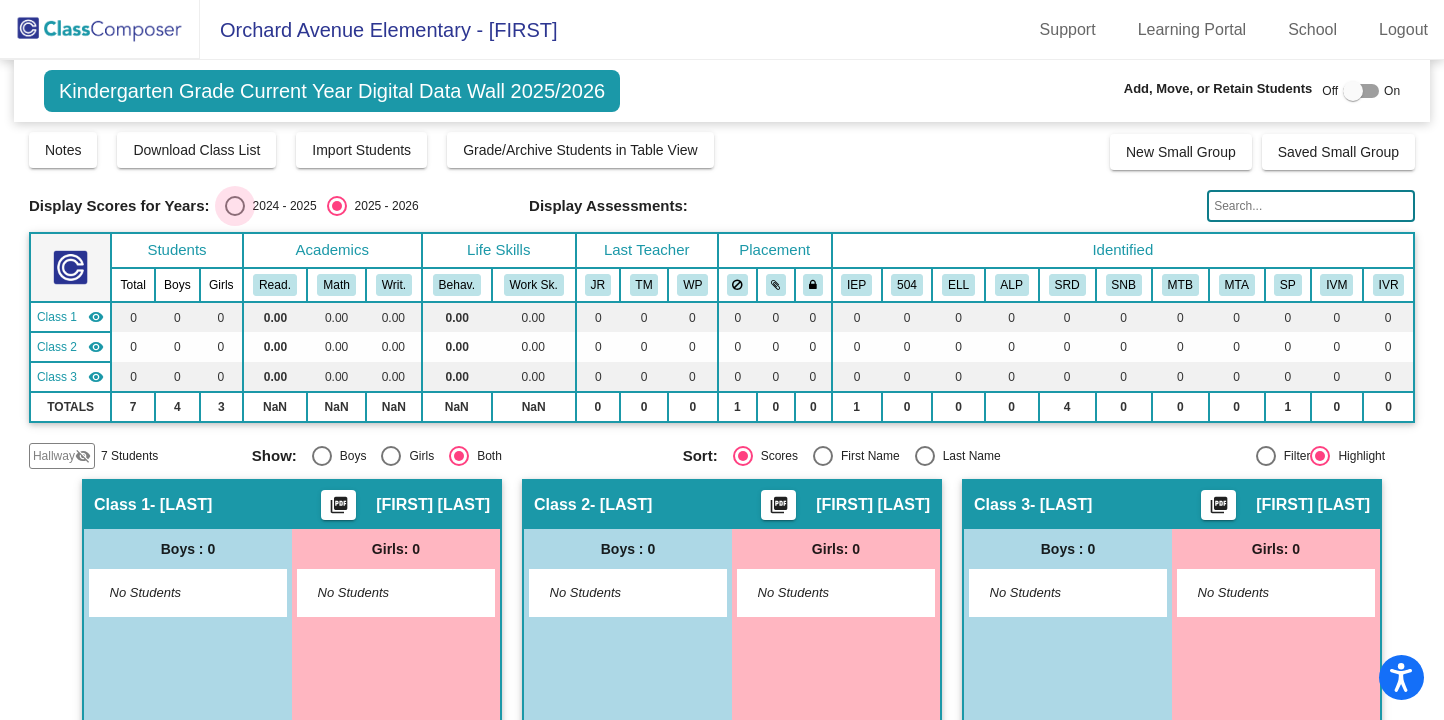 click at bounding box center (235, 206) 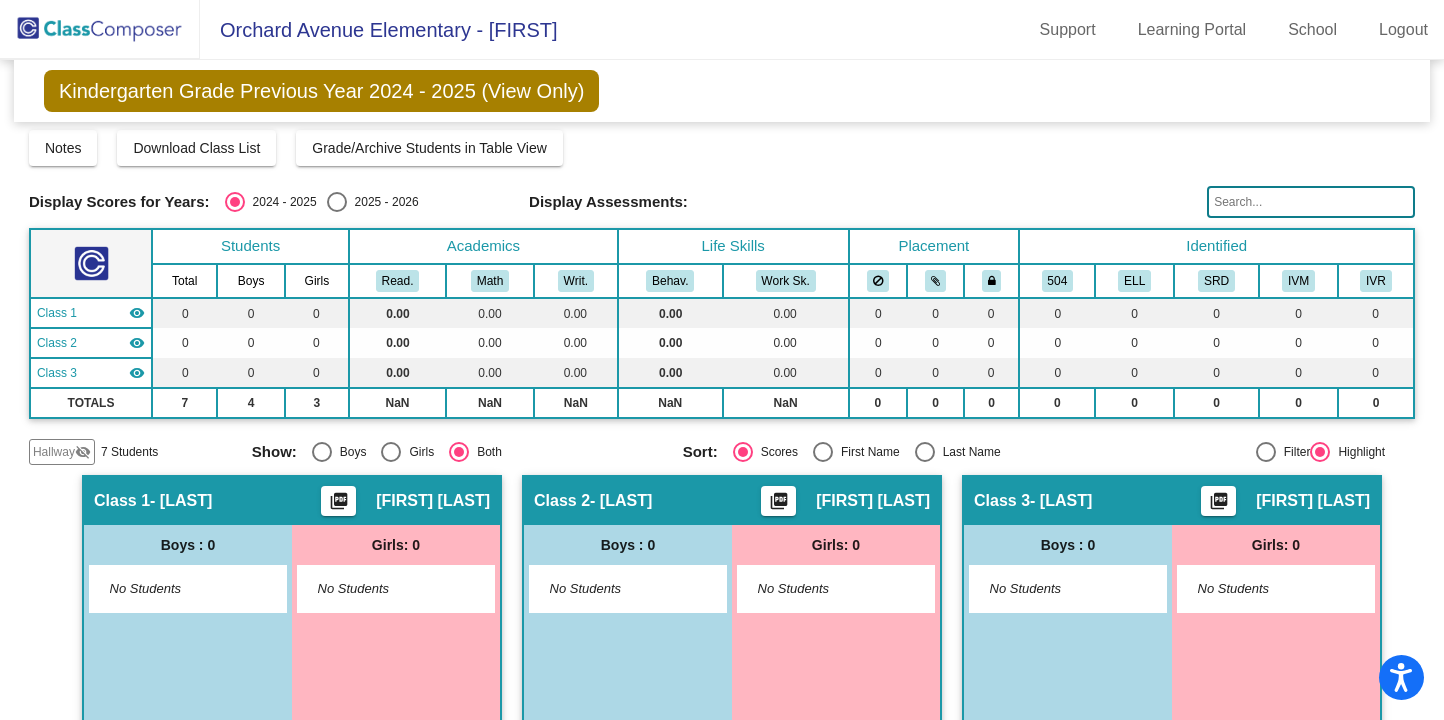 click at bounding box center [337, 202] 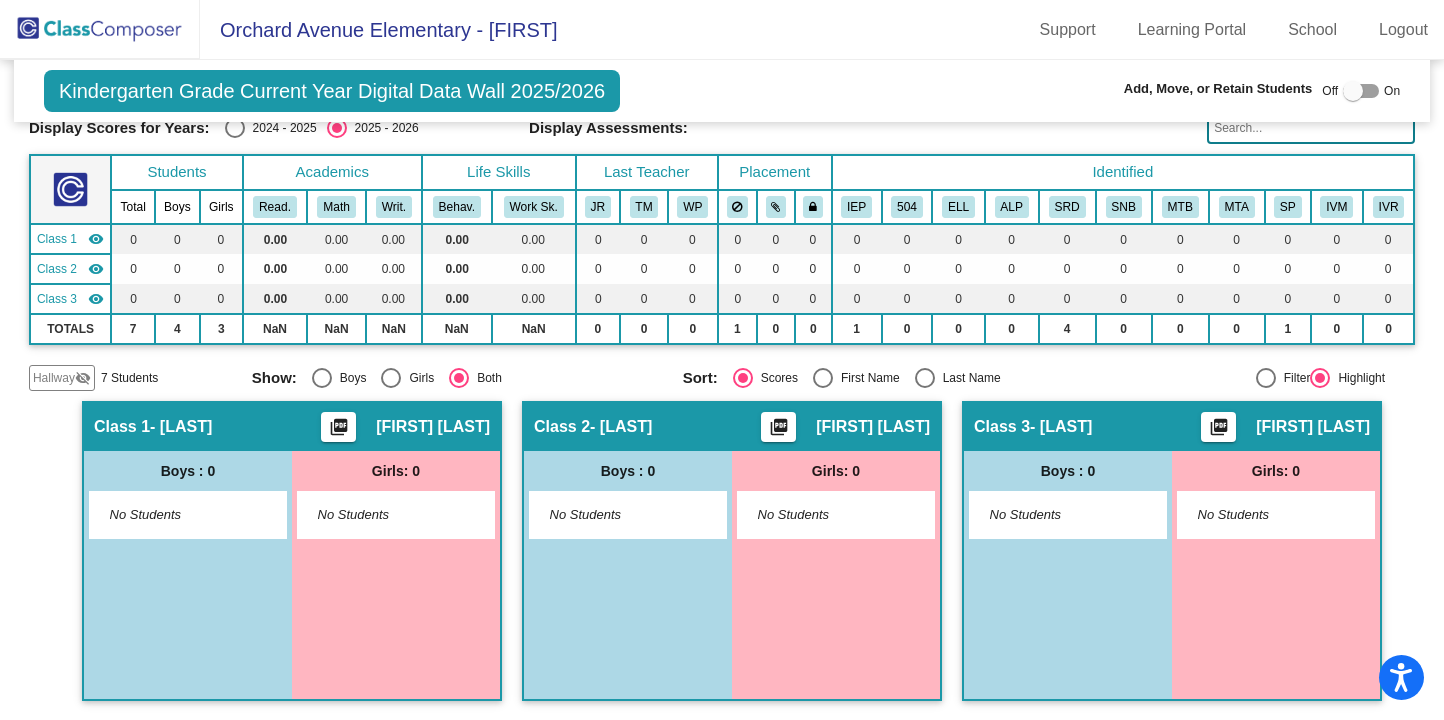 scroll, scrollTop: 0, scrollLeft: 0, axis: both 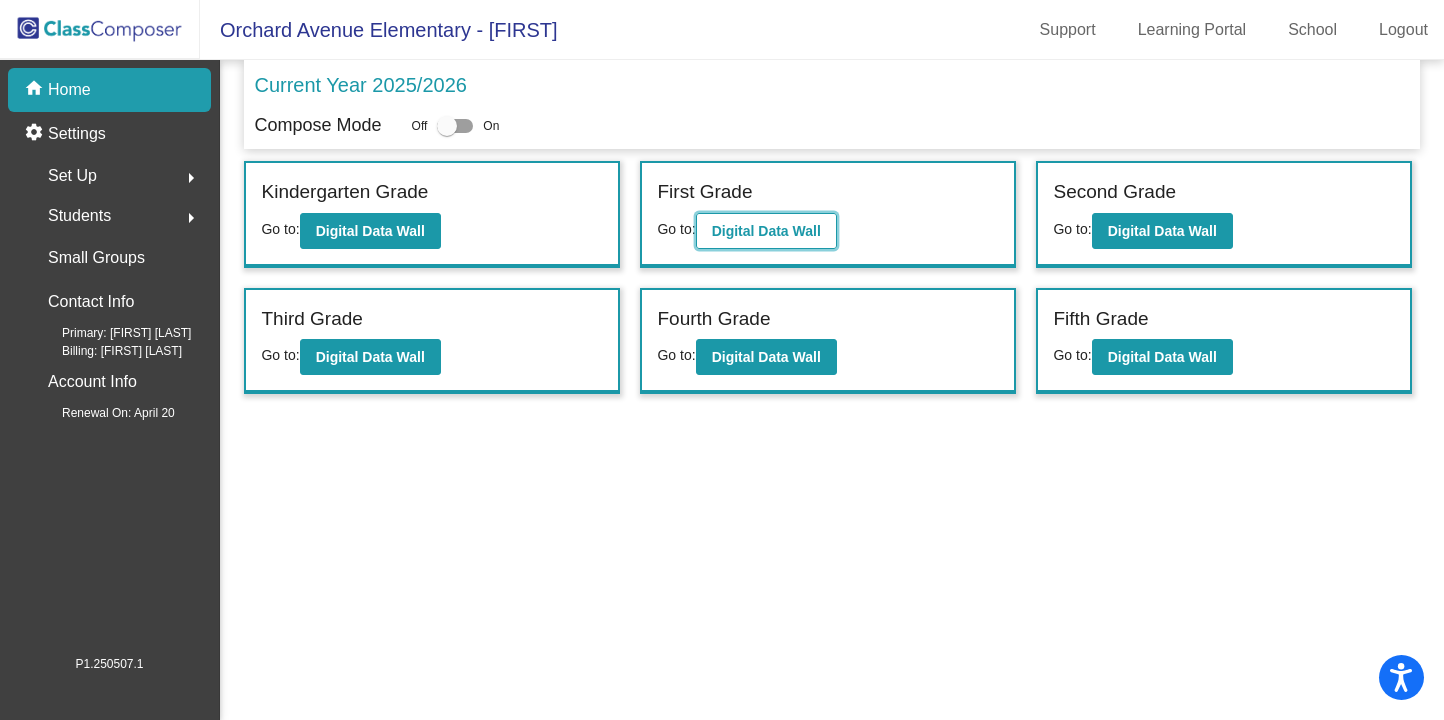 click on "Digital Data Wall" 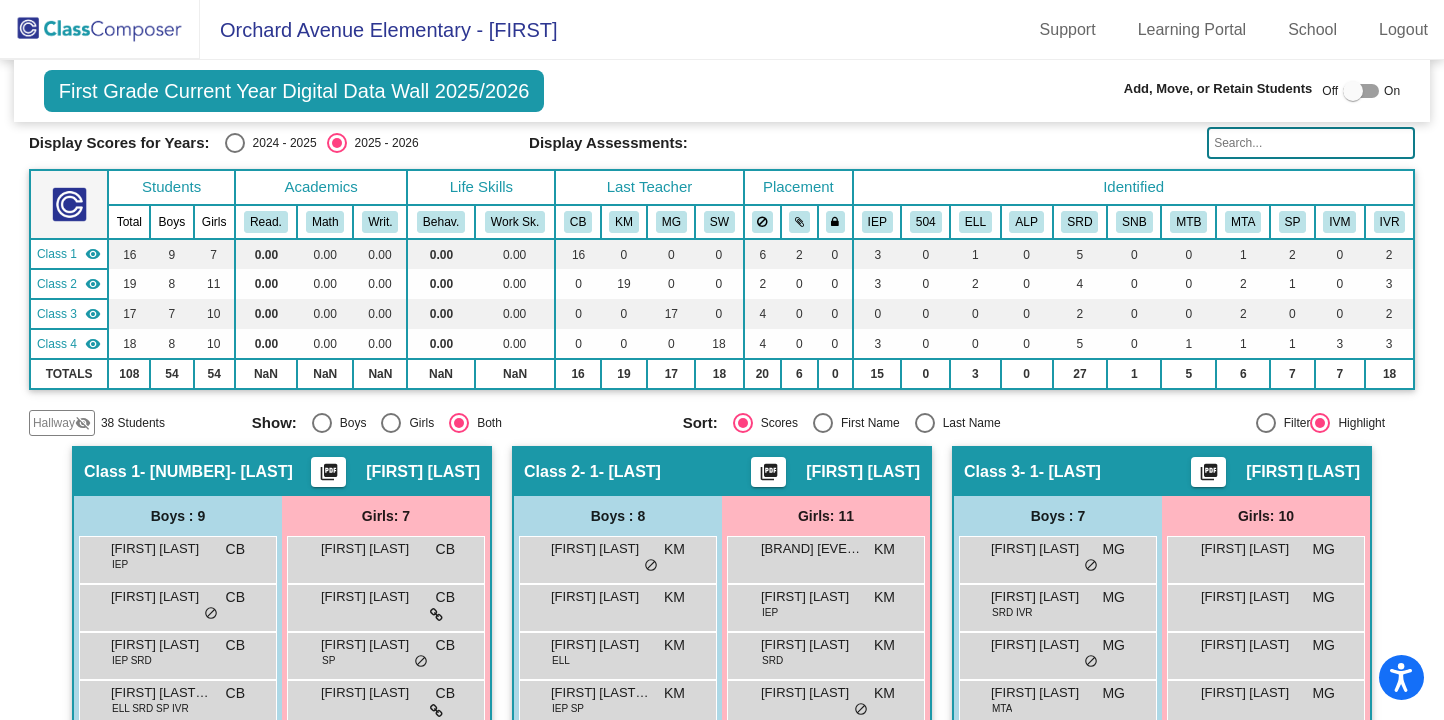 scroll, scrollTop: 0, scrollLeft: 0, axis: both 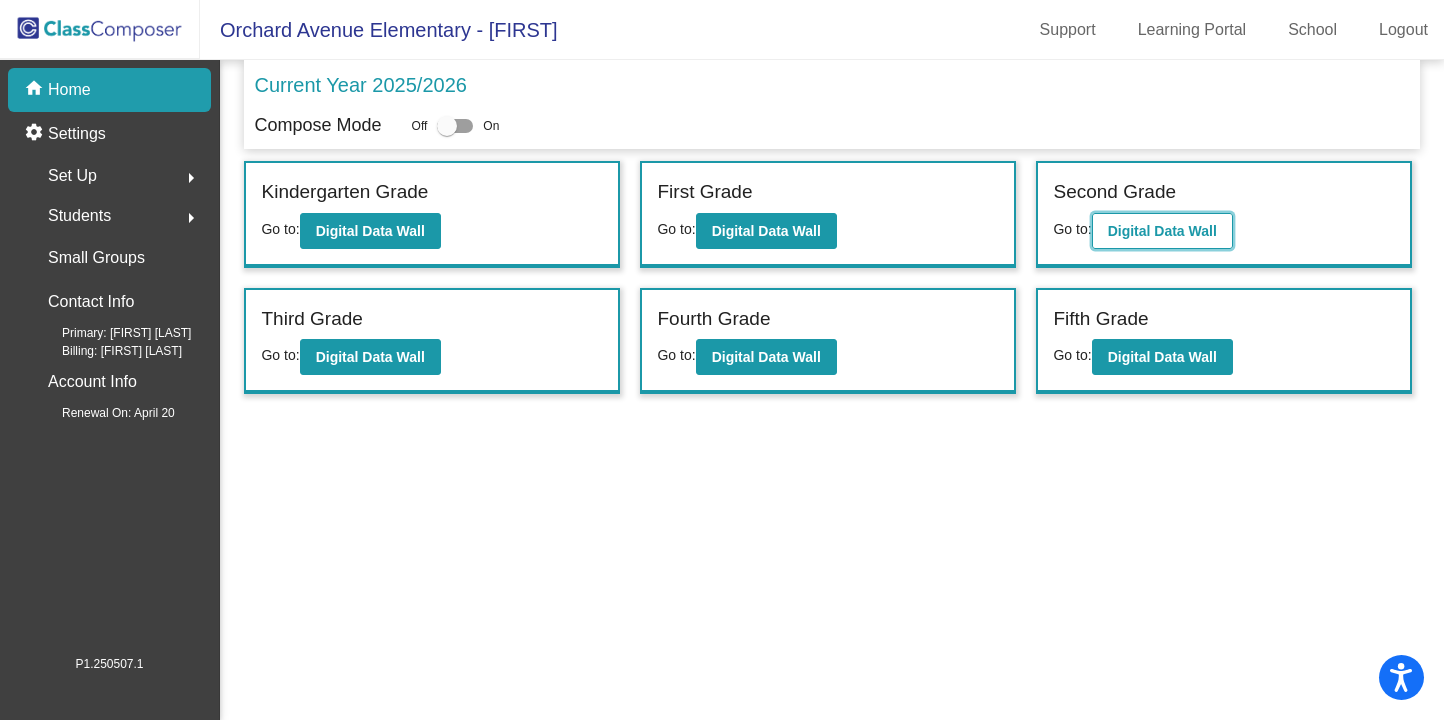click on "Digital Data Wall" 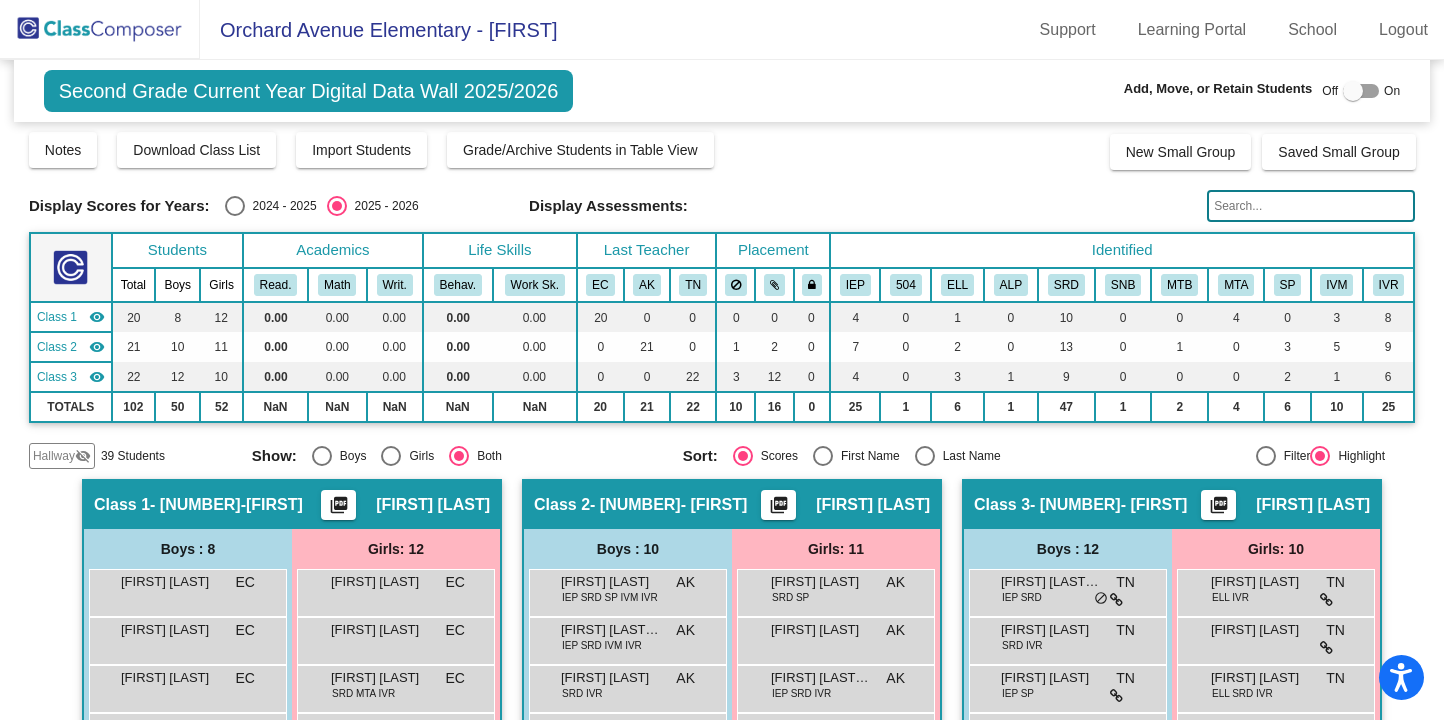 scroll, scrollTop: 0, scrollLeft: 0, axis: both 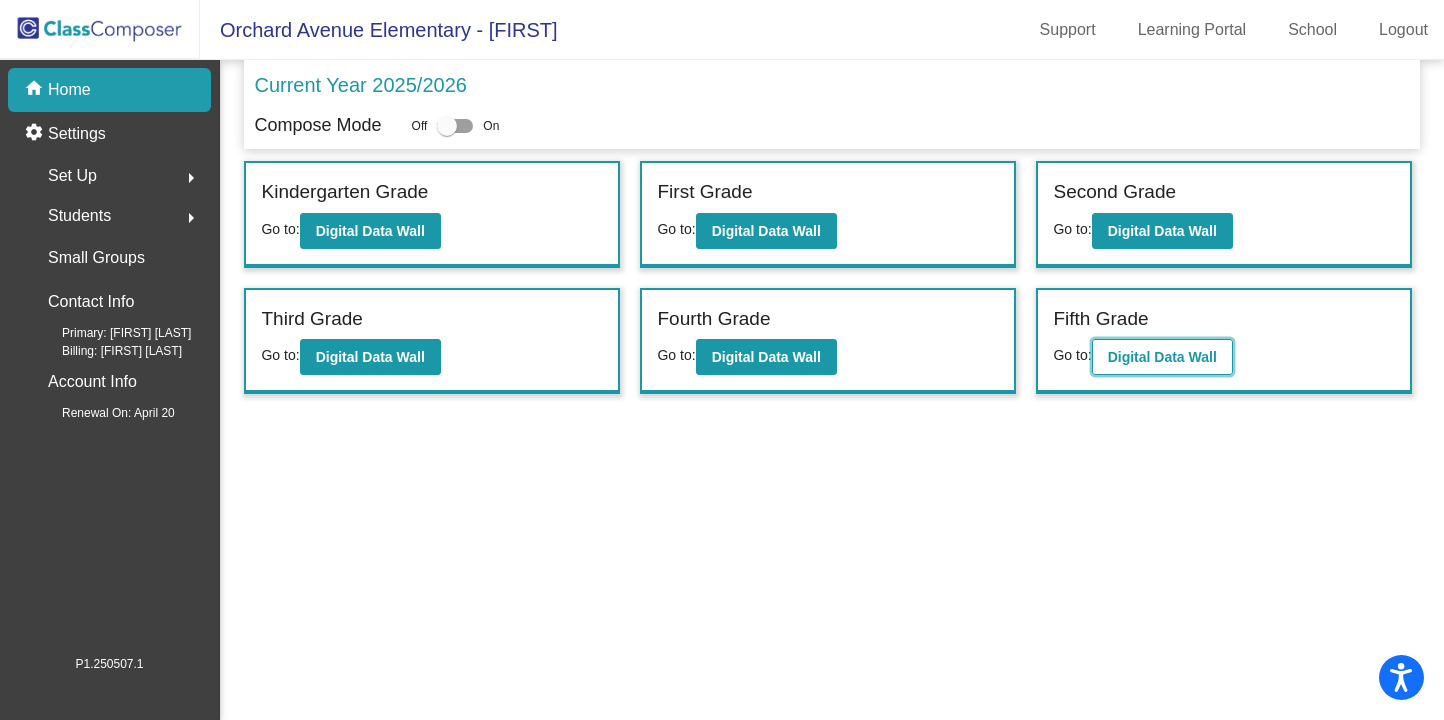 click on "Digital Data Wall" 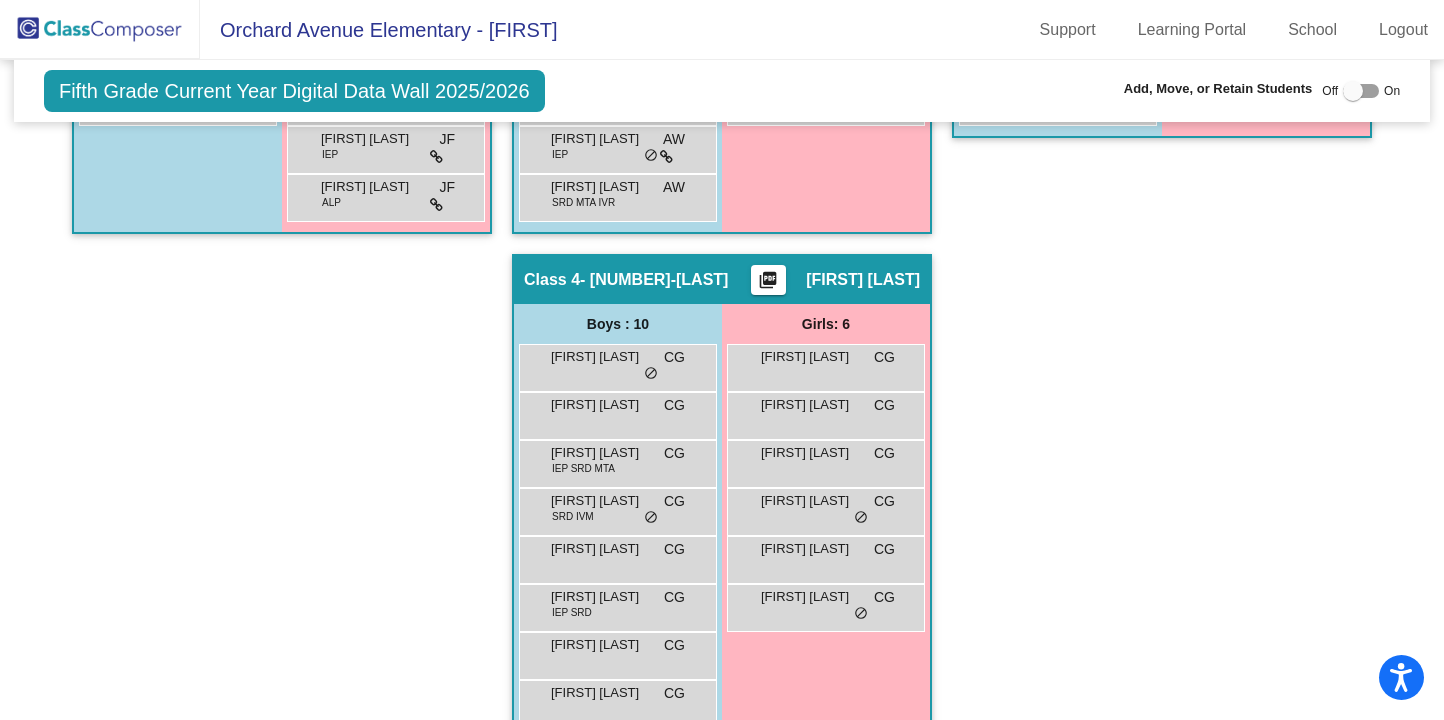 scroll, scrollTop: 996, scrollLeft: 0, axis: vertical 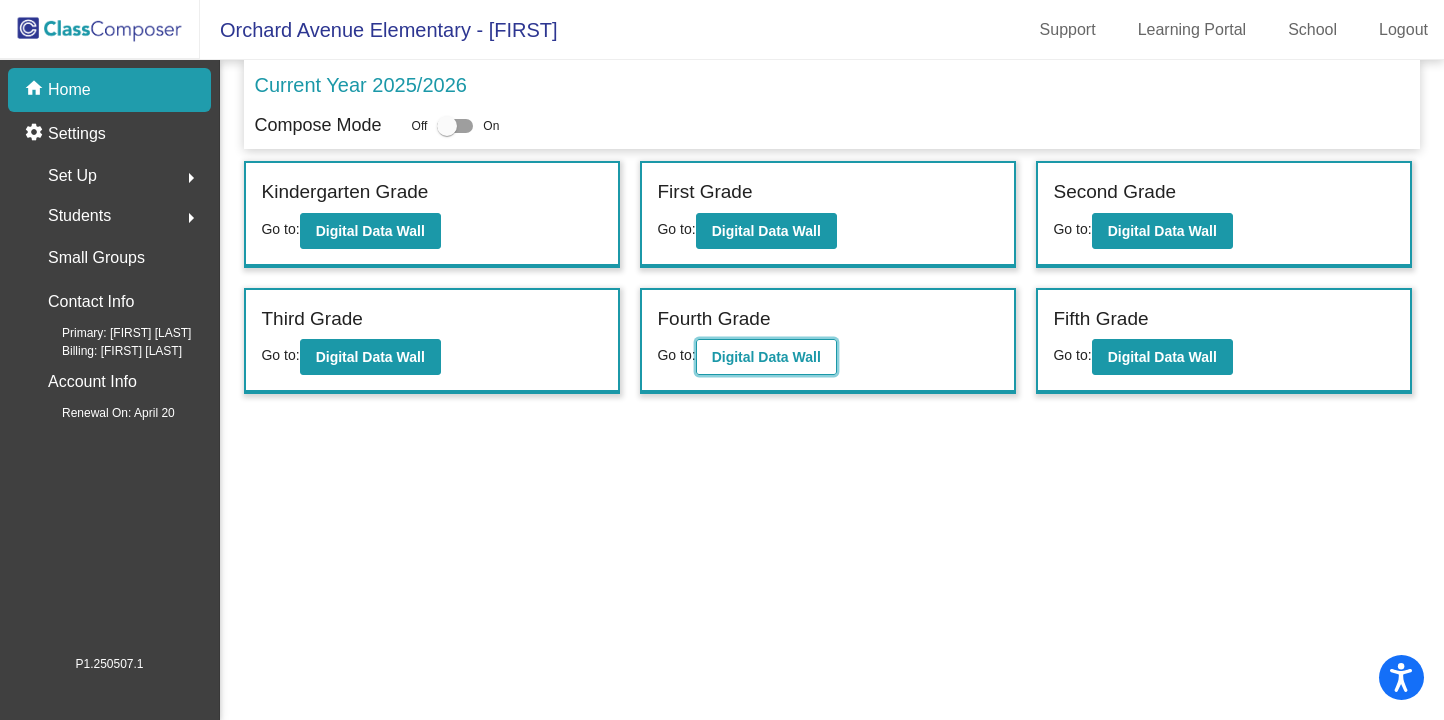 click on "Digital Data Wall" 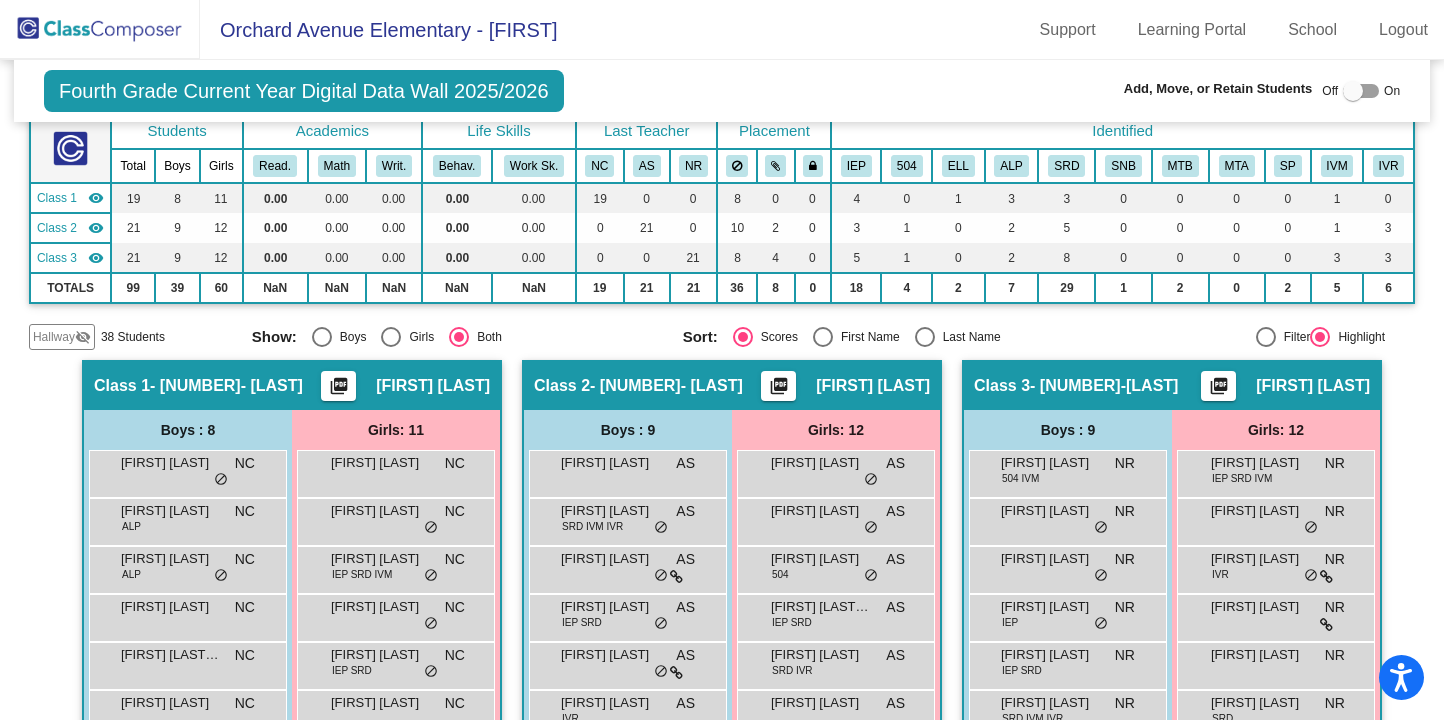 scroll, scrollTop: 110, scrollLeft: 0, axis: vertical 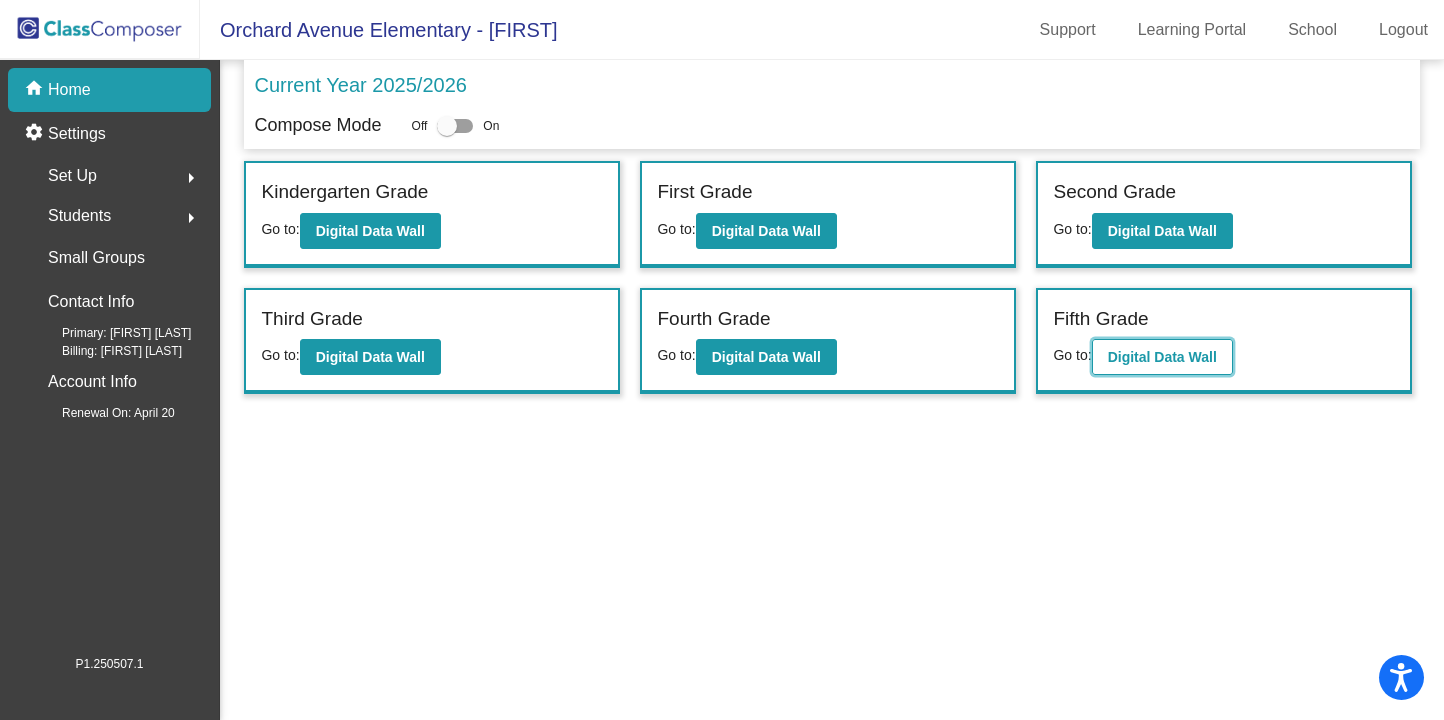 click on "Digital Data Wall" 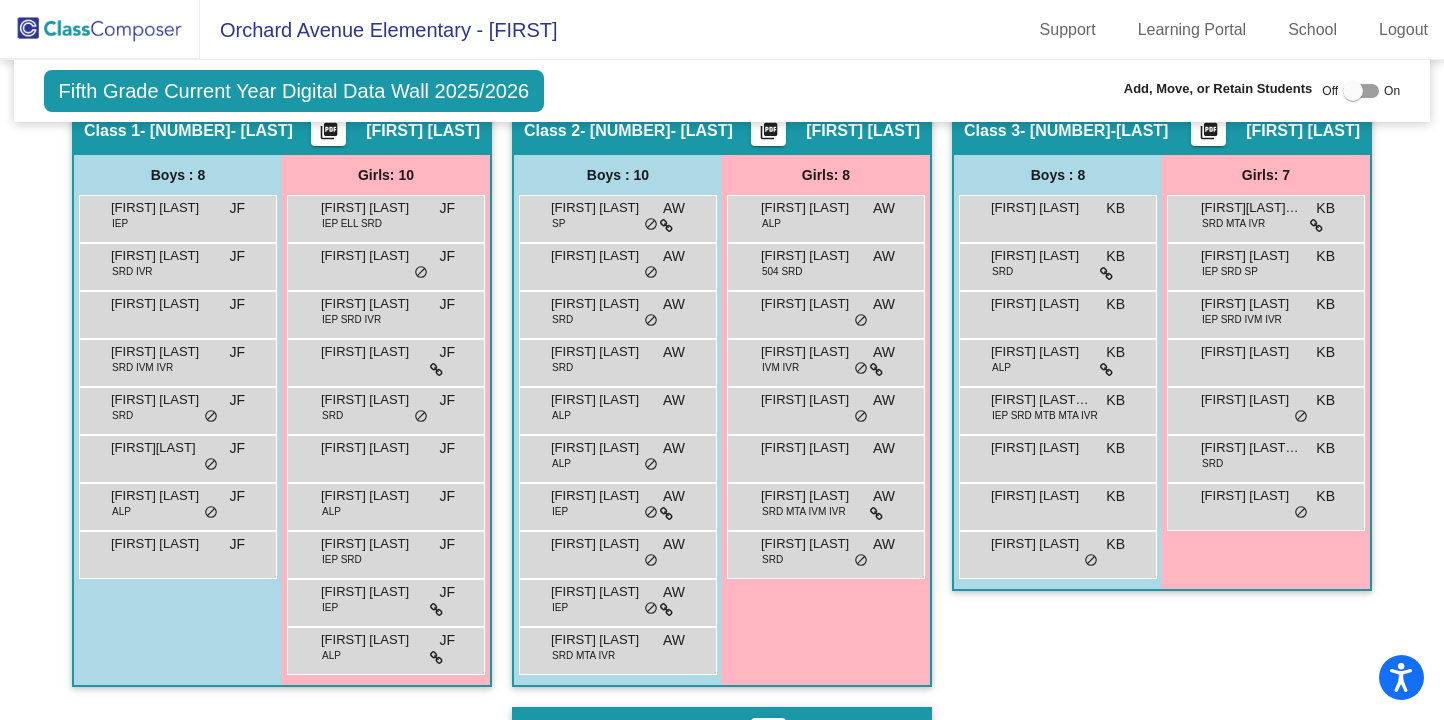 scroll, scrollTop: 411, scrollLeft: 0, axis: vertical 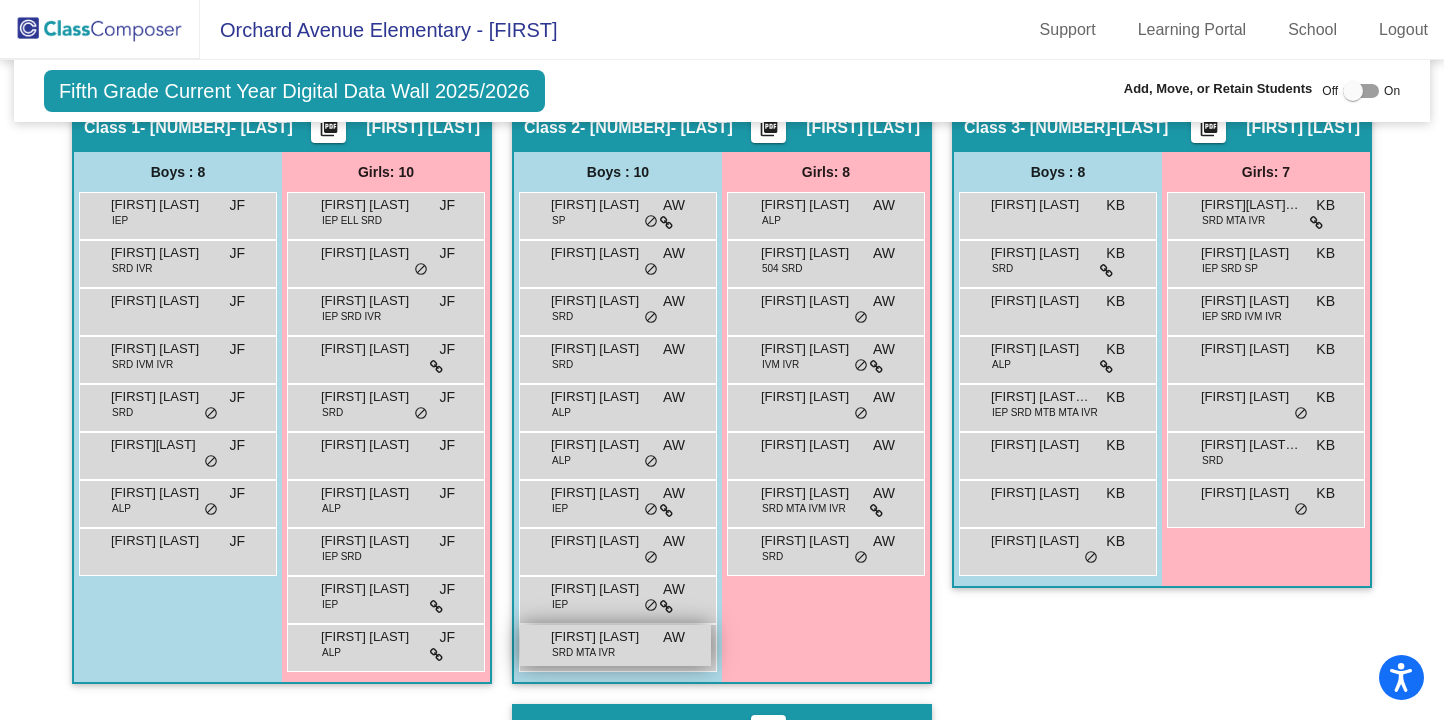 click on "SRD MTA IVR" at bounding box center [583, 652] 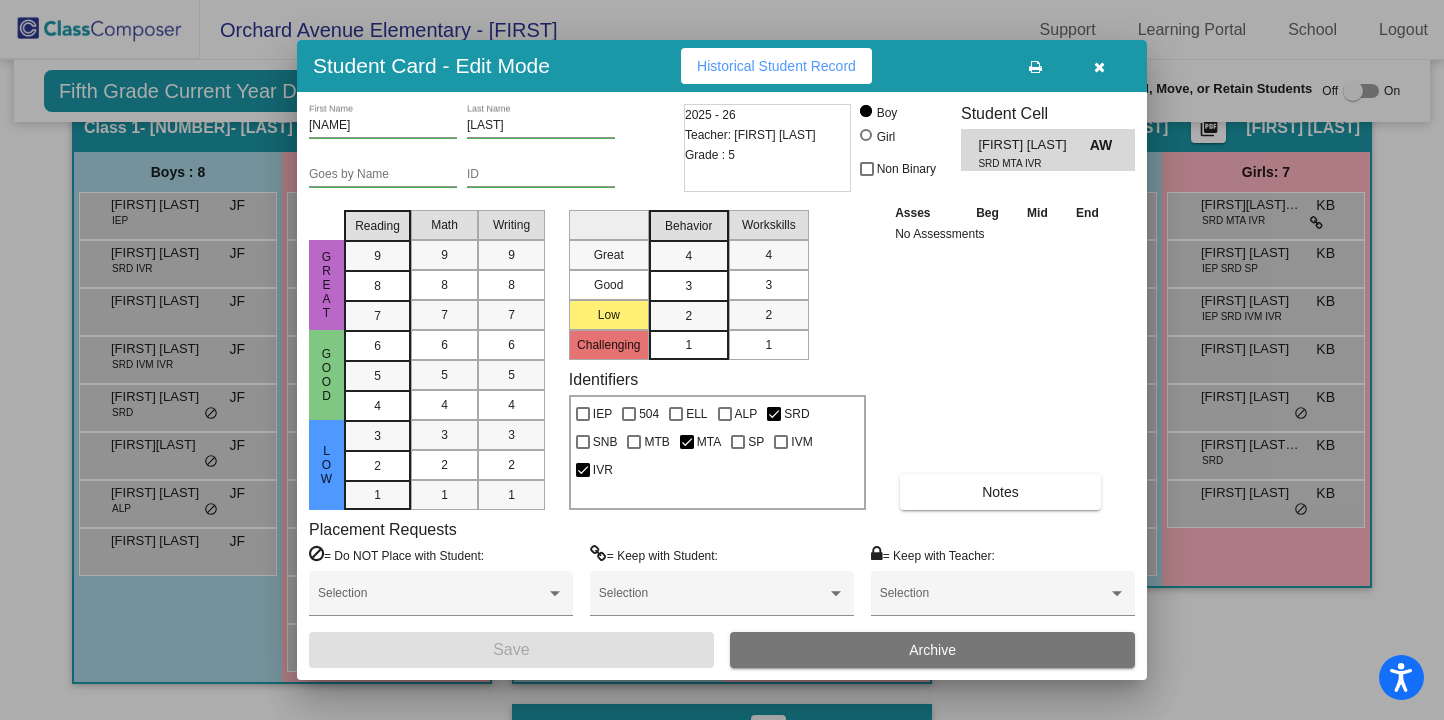 scroll, scrollTop: 0, scrollLeft: 0, axis: both 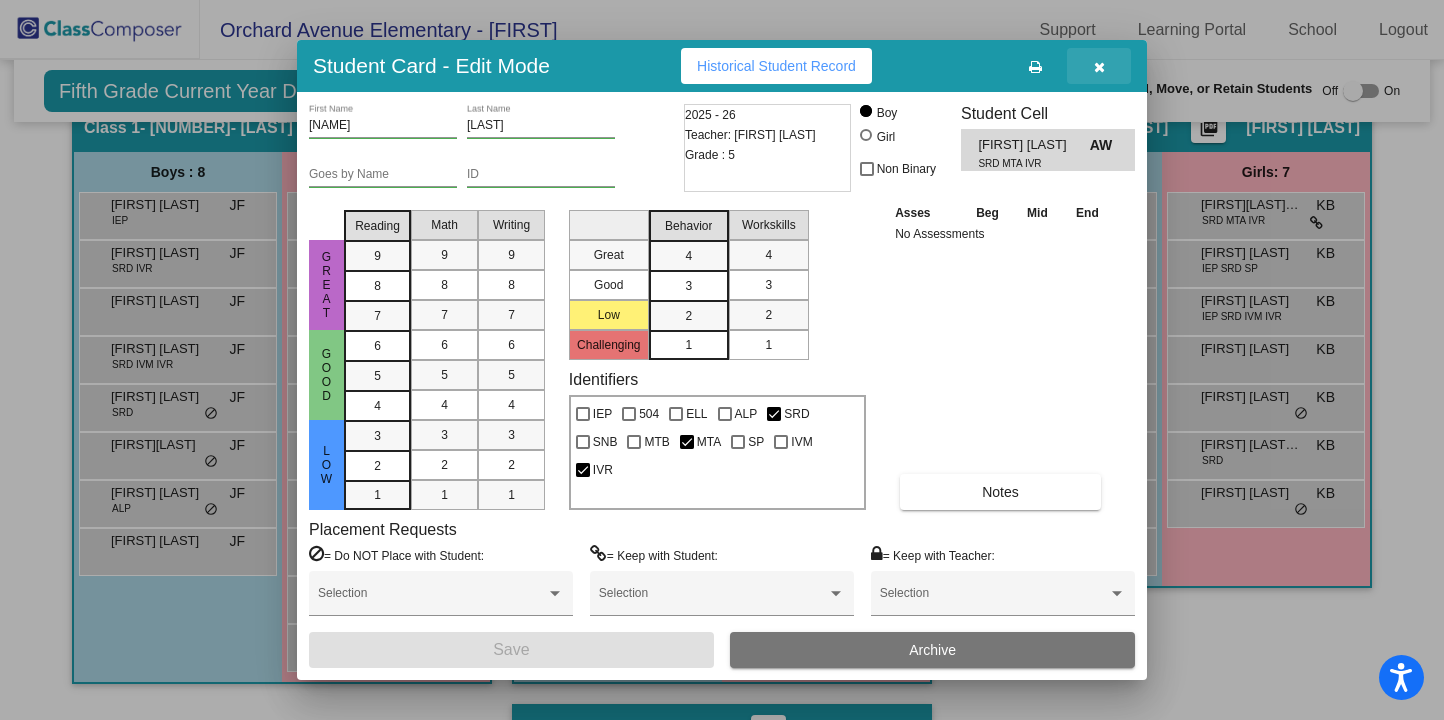 click at bounding box center [1099, 67] 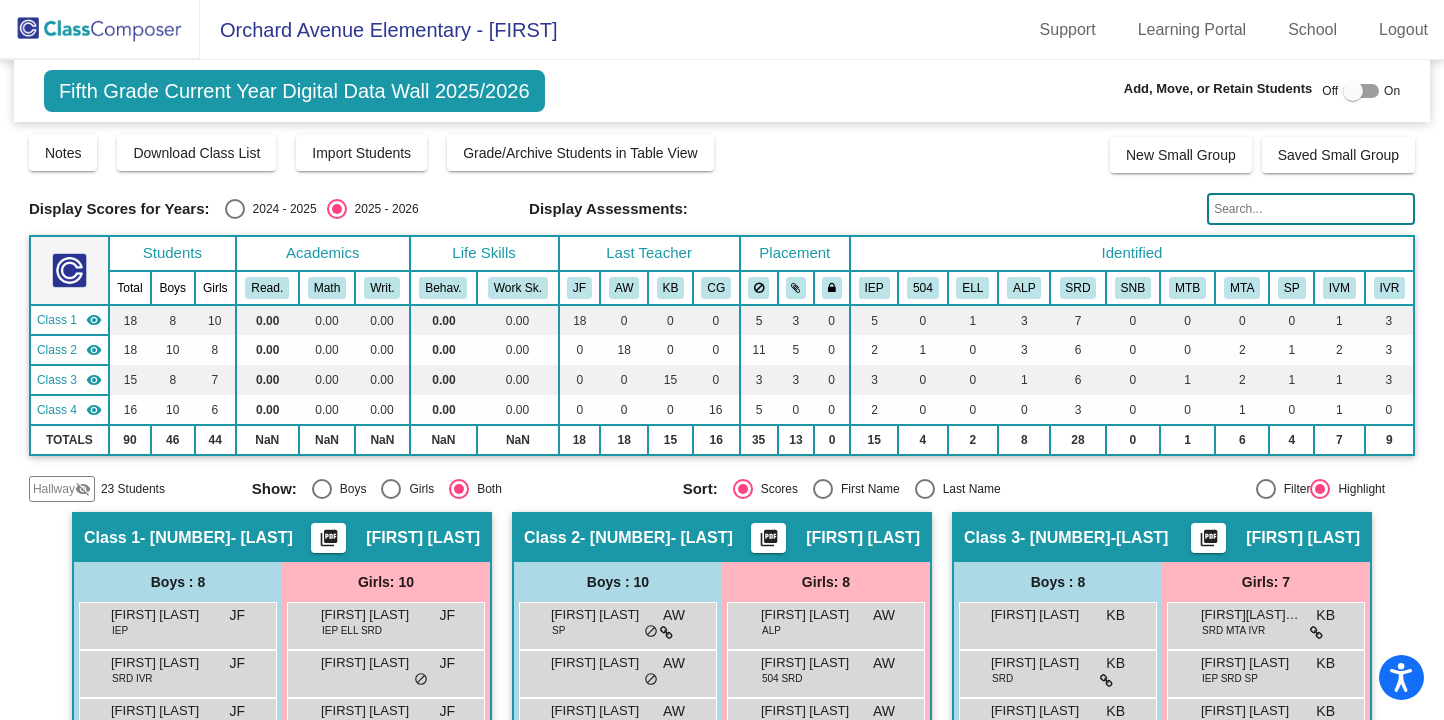 scroll, scrollTop: 0, scrollLeft: 0, axis: both 